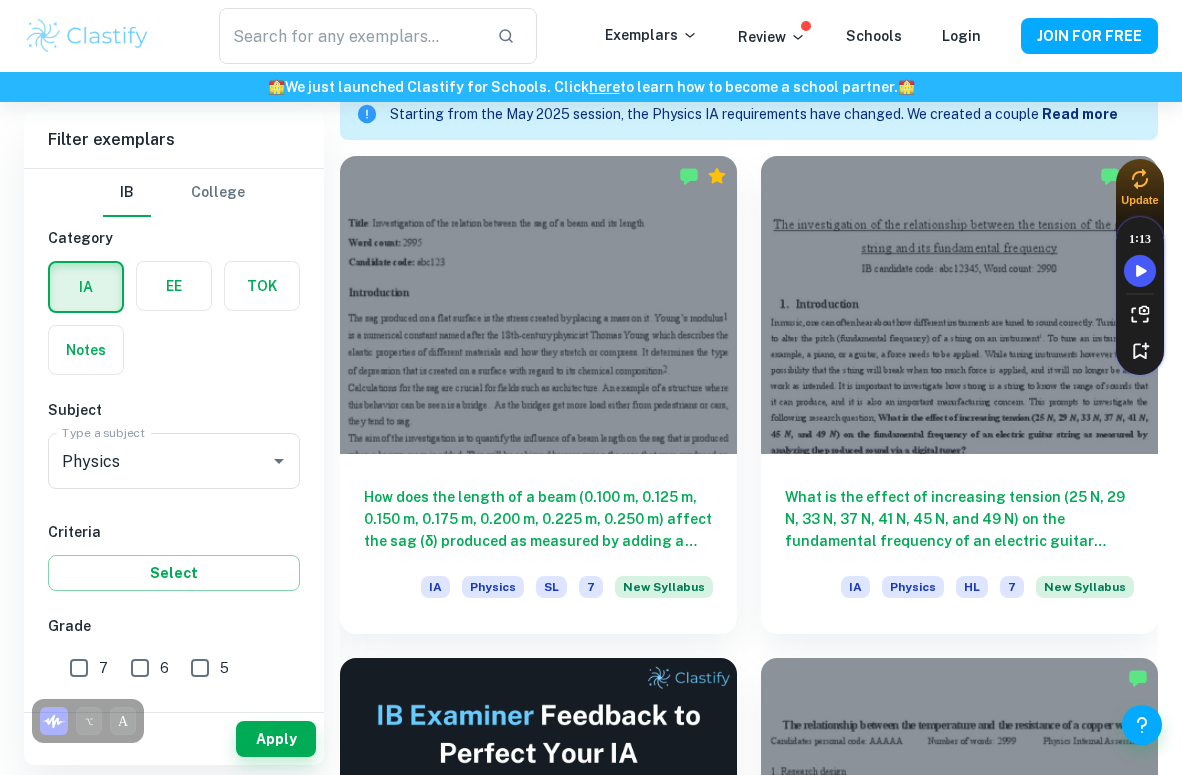 scroll, scrollTop: 575, scrollLeft: 0, axis: vertical 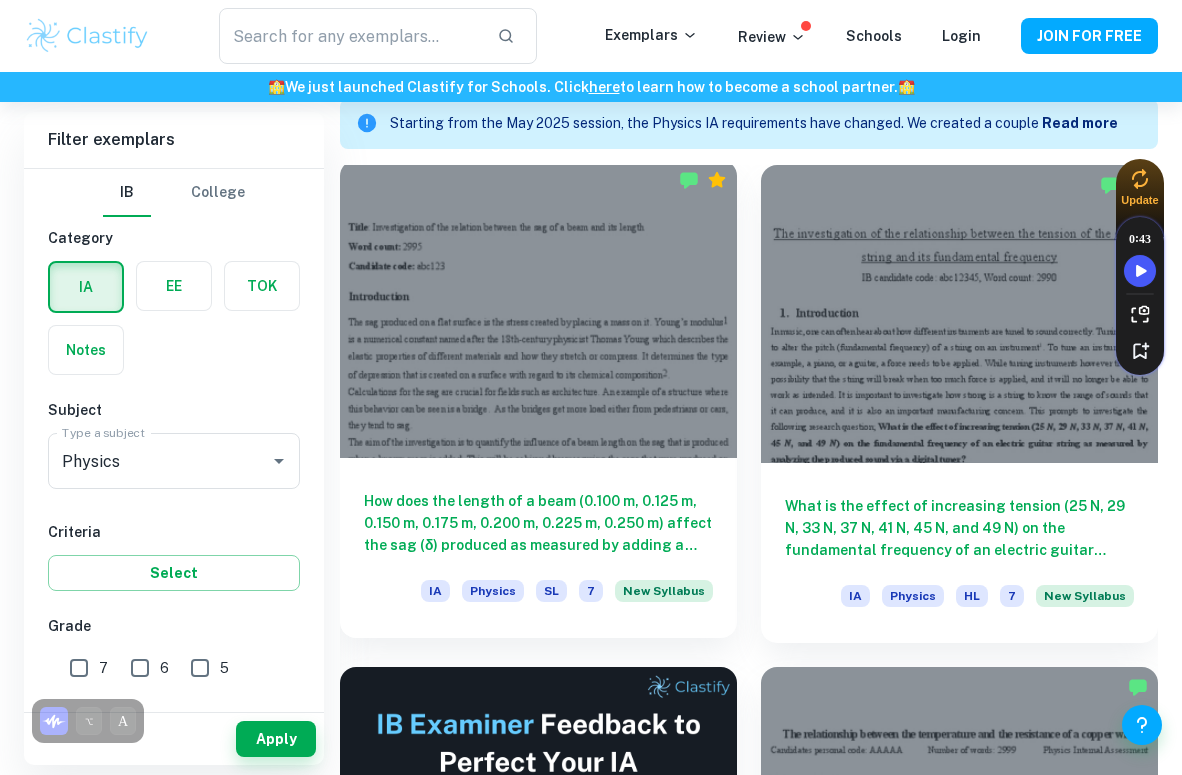 click on "How does the length of a beam (0.100 m, 0.125 m, 0.150 m, 0.175 m, 0.200 m, 0.225 m, 0.250 m) affect the sag (δ) produced as measured by adding a known mass?" at bounding box center [538, 523] 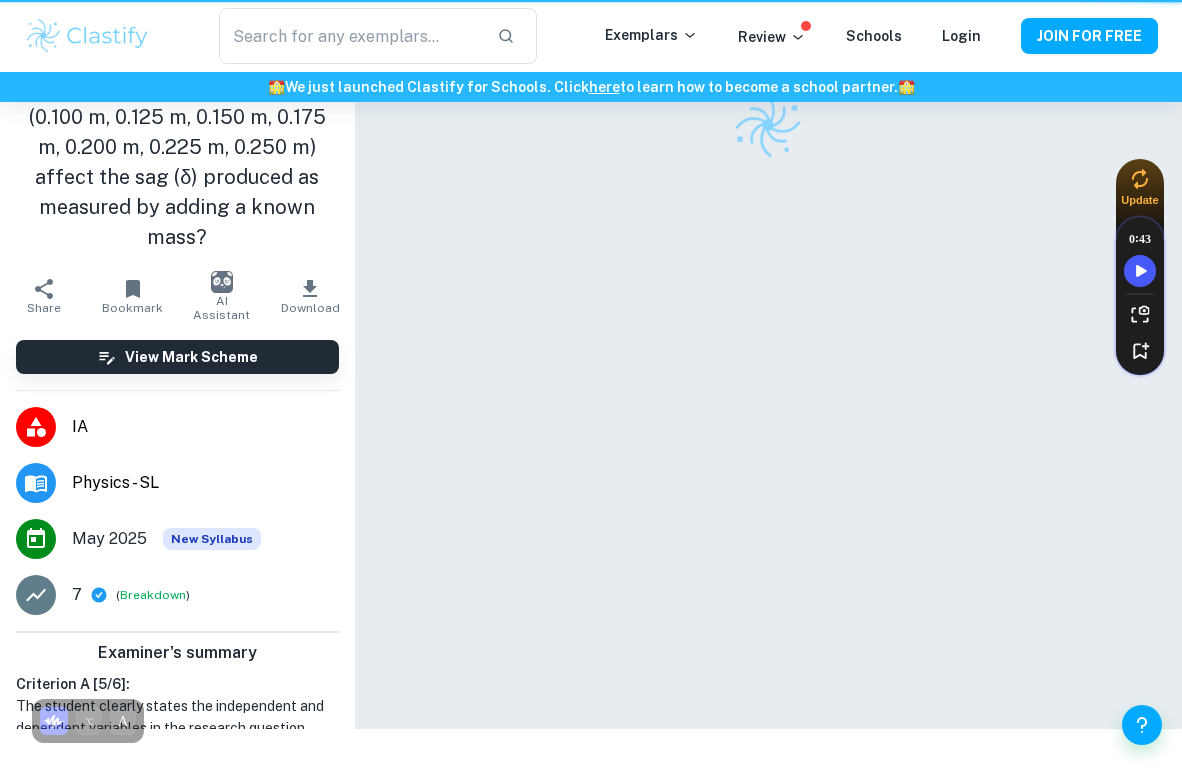 scroll, scrollTop: 0, scrollLeft: 0, axis: both 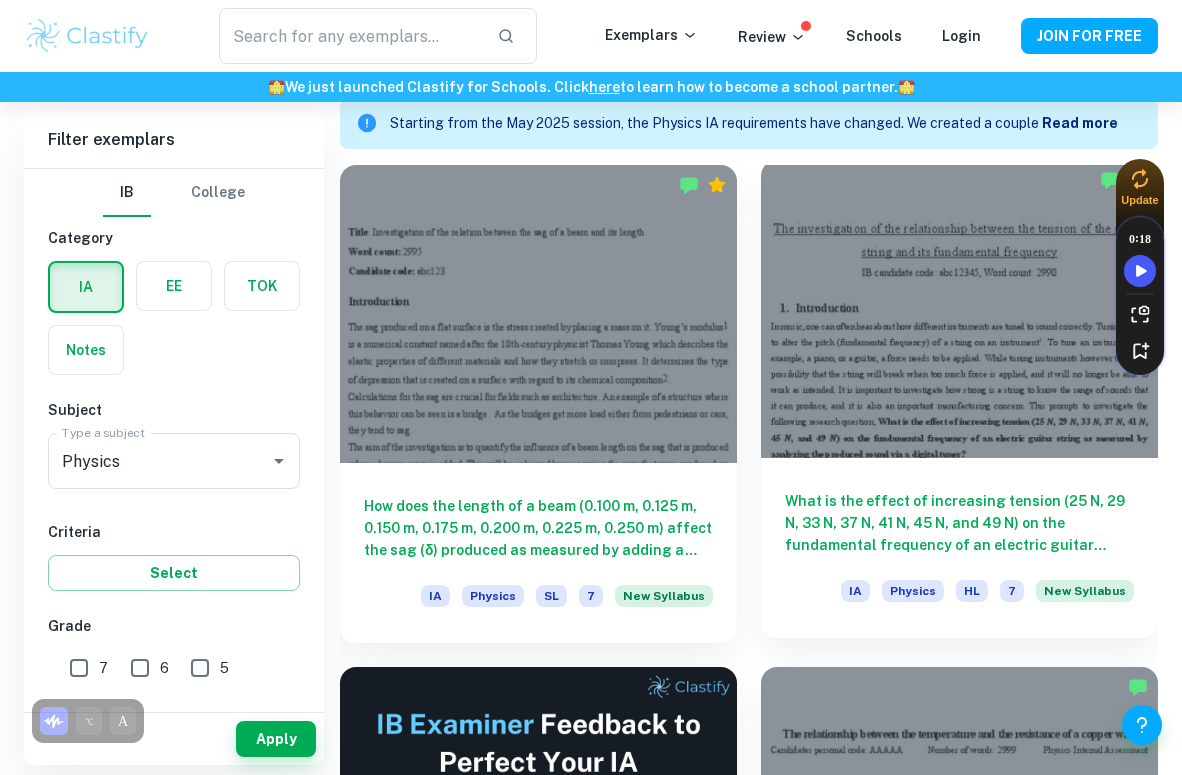 click on "What is the effect of increasing tension ([QUANTITY] N, [QUANTITY] N, [QUANTITY] N, [QUANTITY] N, [QUANTITY] N, [QUANTITY] N, and [QUANTITY] N) on the fundamental frequency of an electric guitar string as measured by analyzing the produced sound via a digital tuner? IA Physics HL 7 New Syllabus" at bounding box center (959, 548) 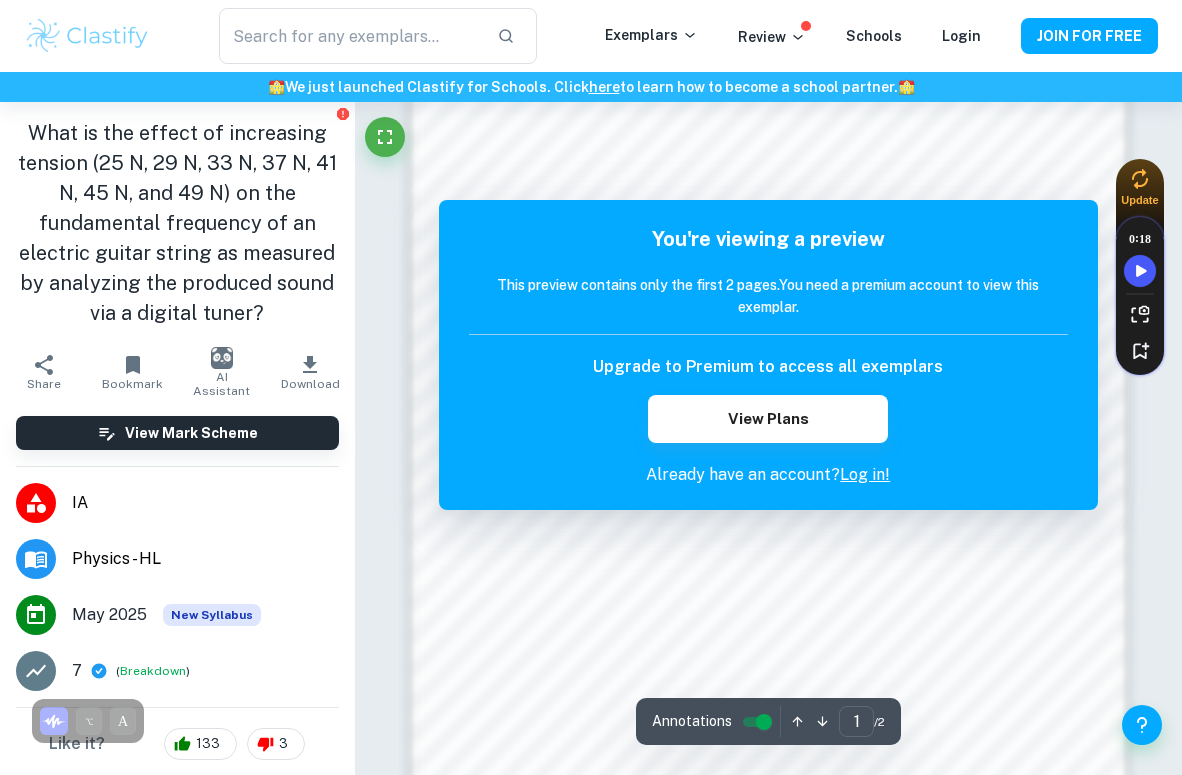 scroll, scrollTop: 1501, scrollLeft: 0, axis: vertical 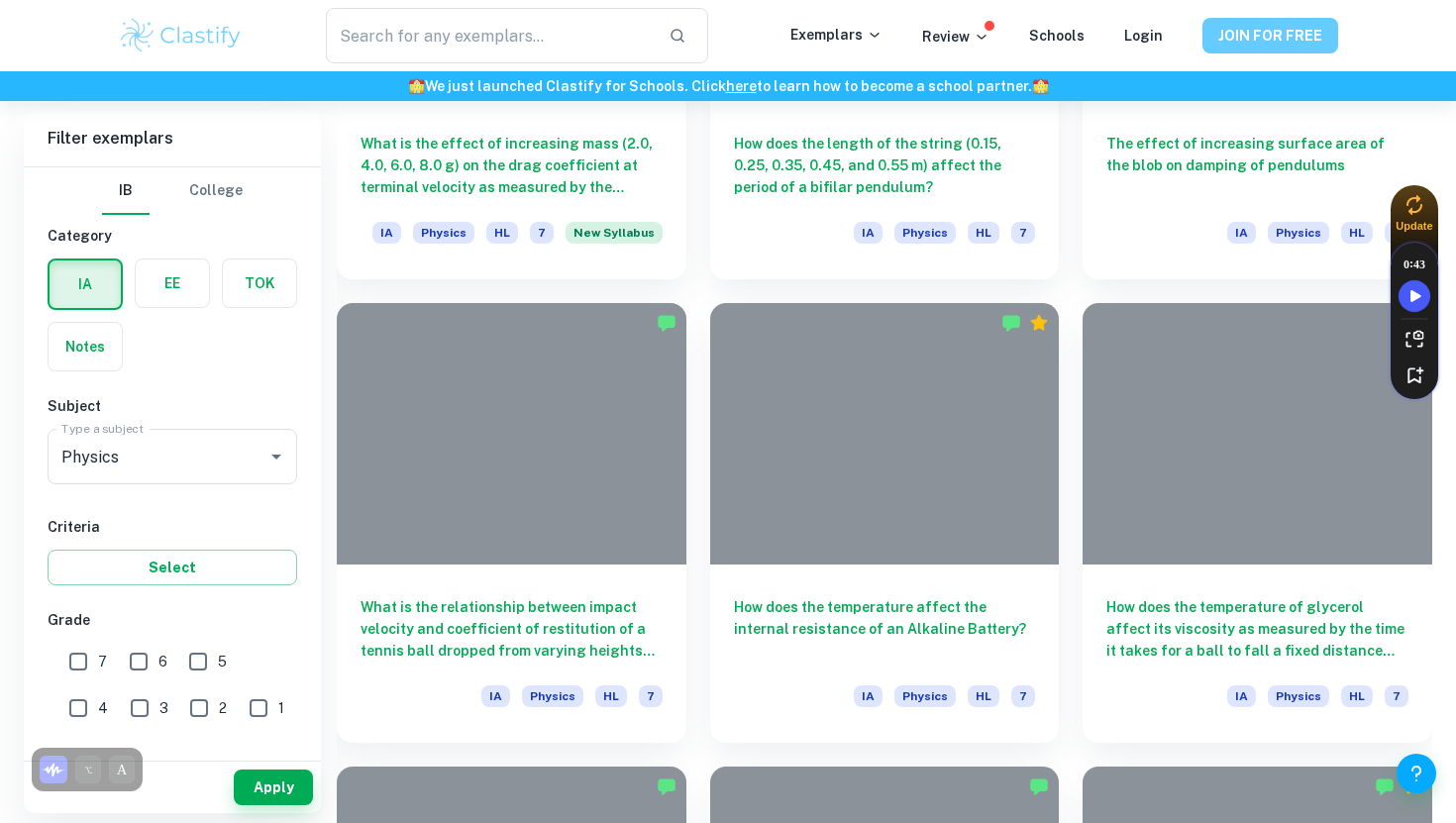 click on "JOIN FOR FREE" at bounding box center (1270, 36) 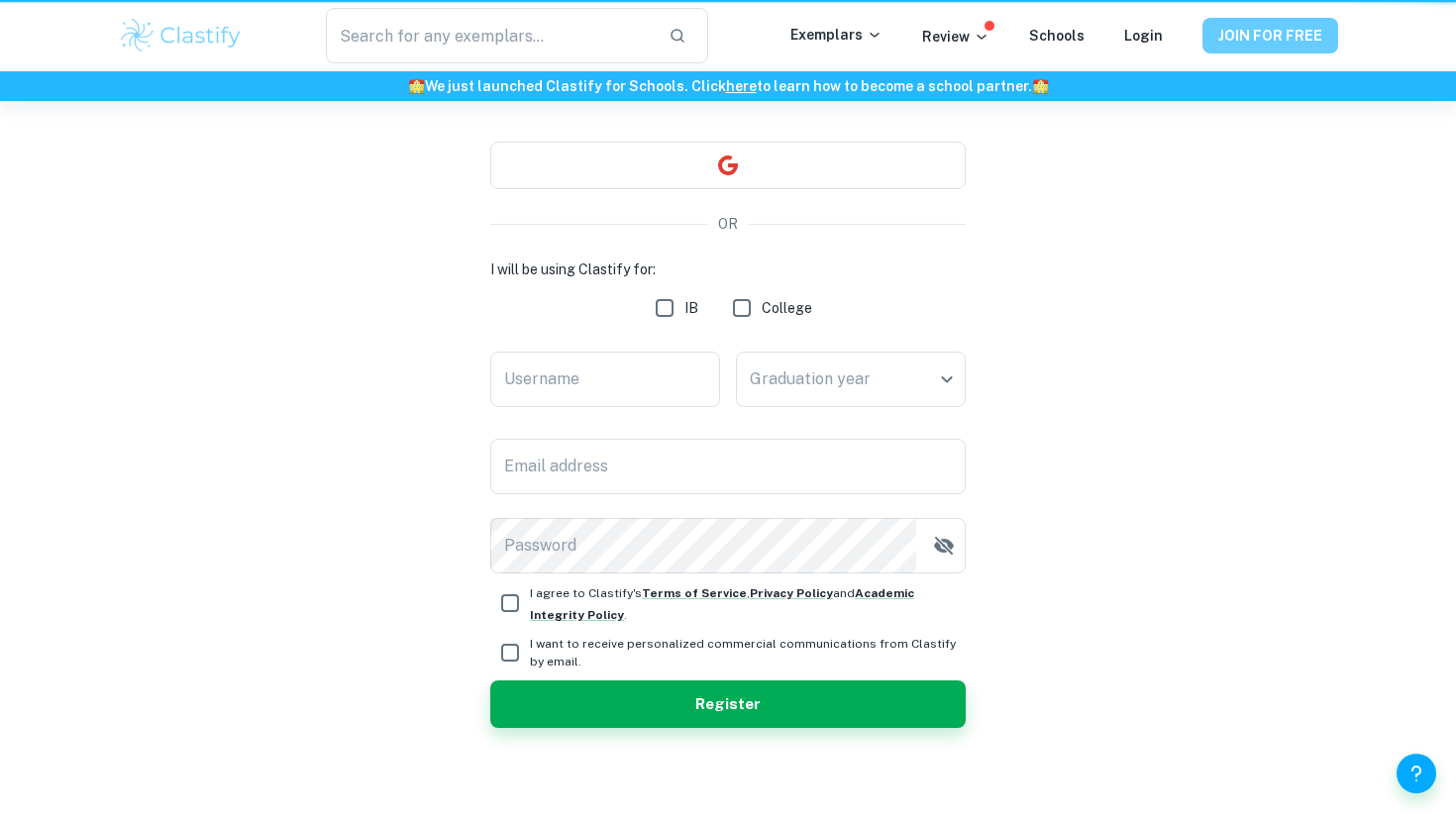 scroll, scrollTop: 0, scrollLeft: 0, axis: both 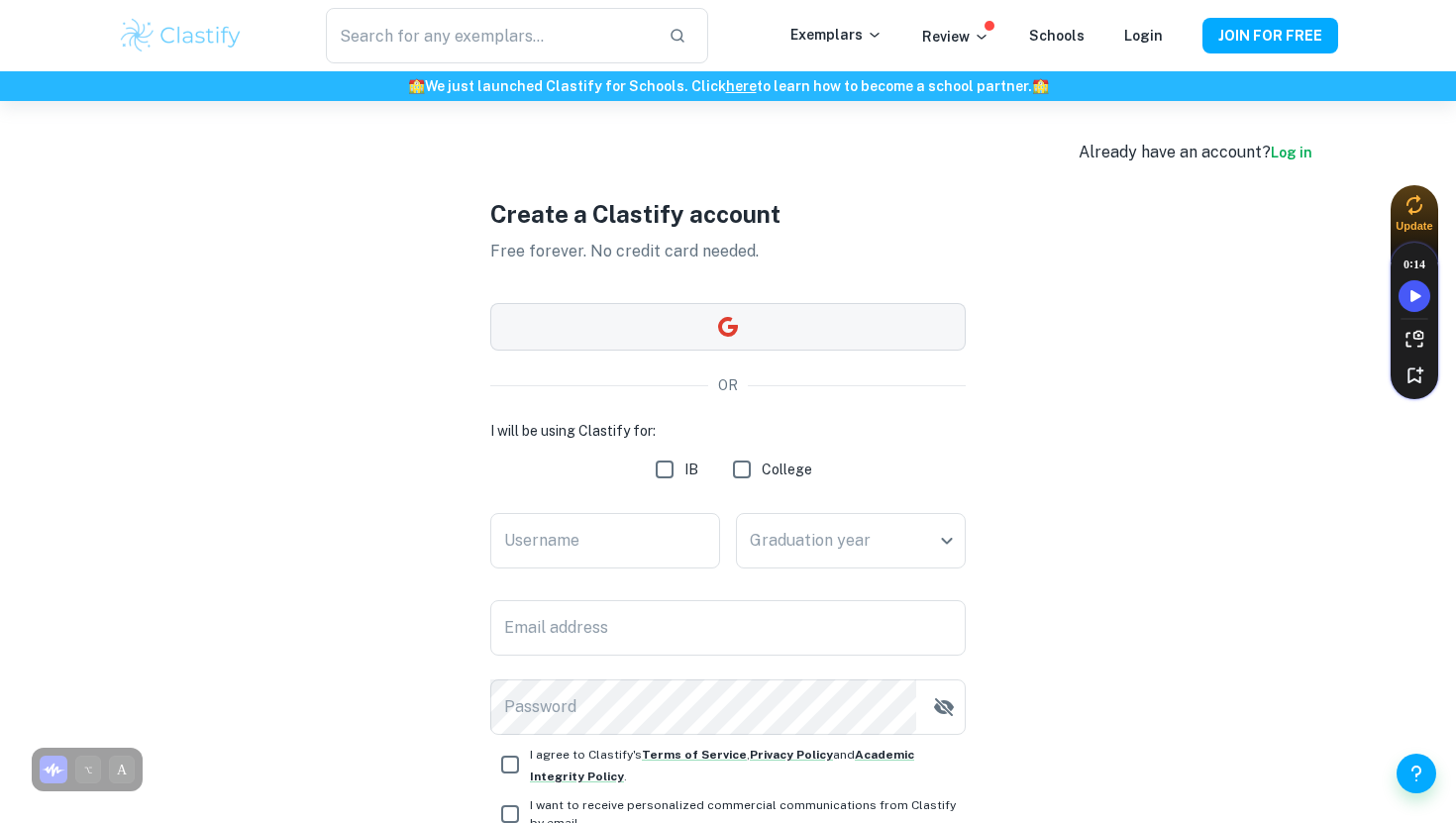 click at bounding box center (728, 327) 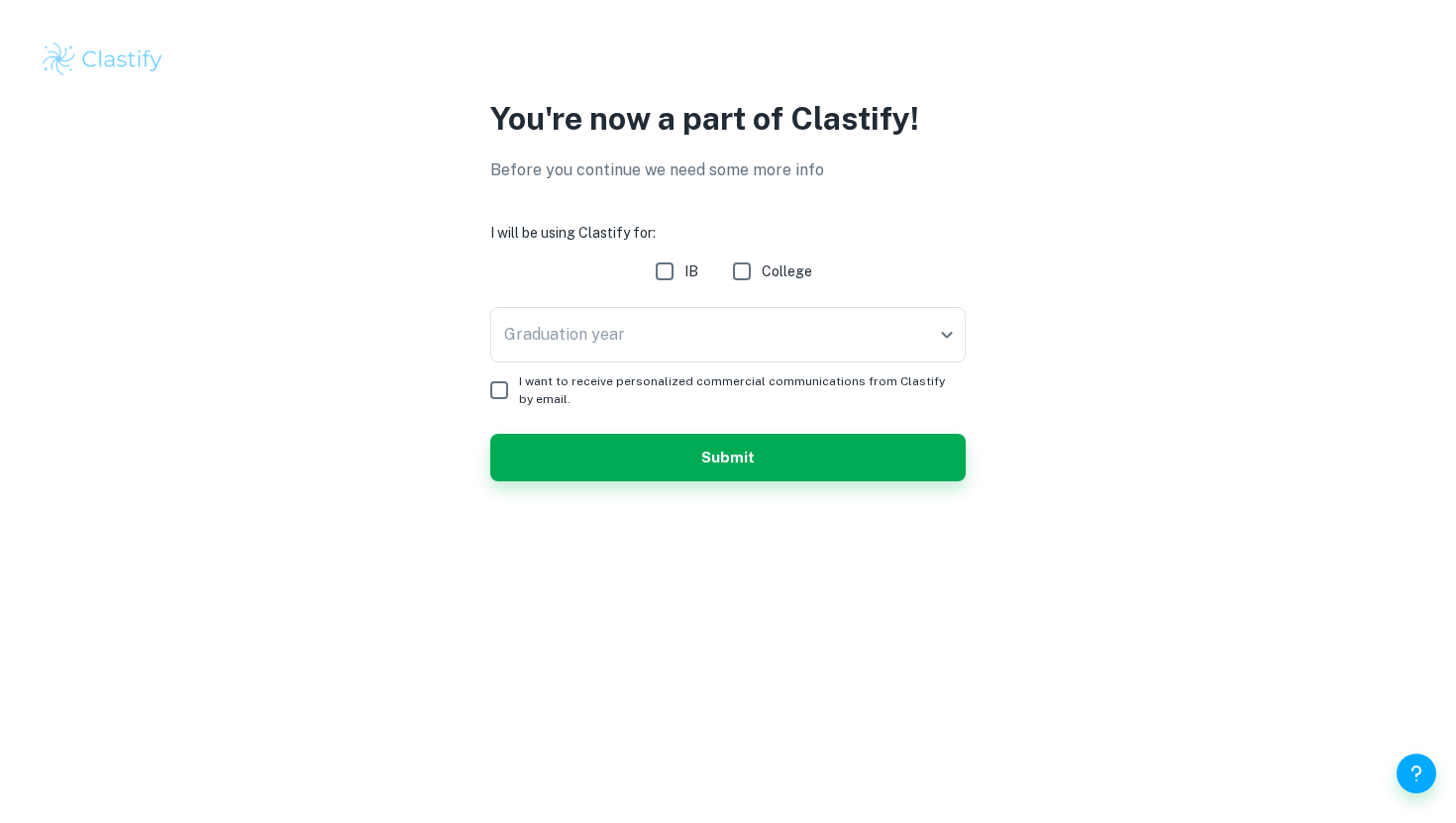 scroll, scrollTop: 0, scrollLeft: 0, axis: both 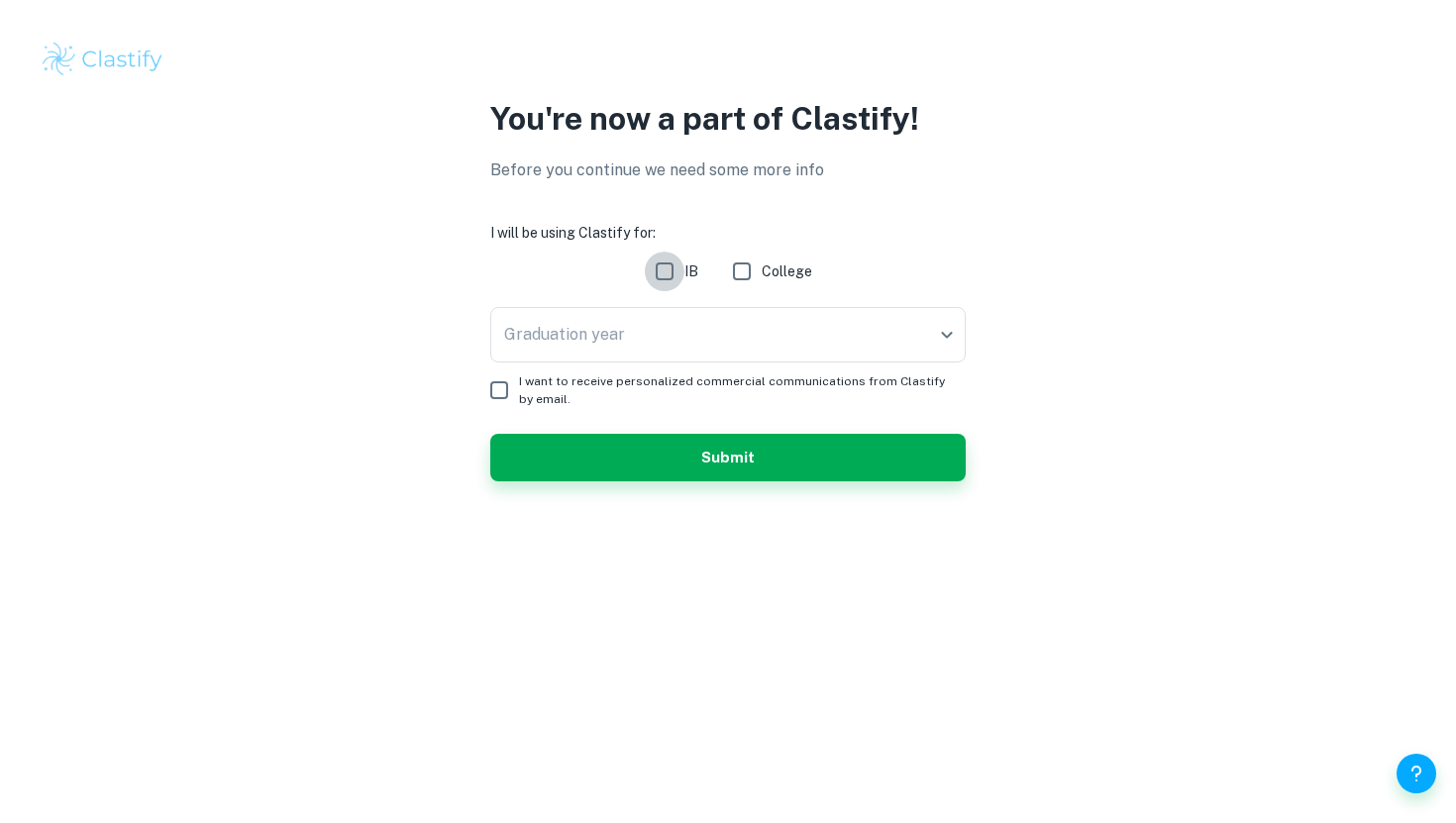 click on "IB" at bounding box center [665, 271] 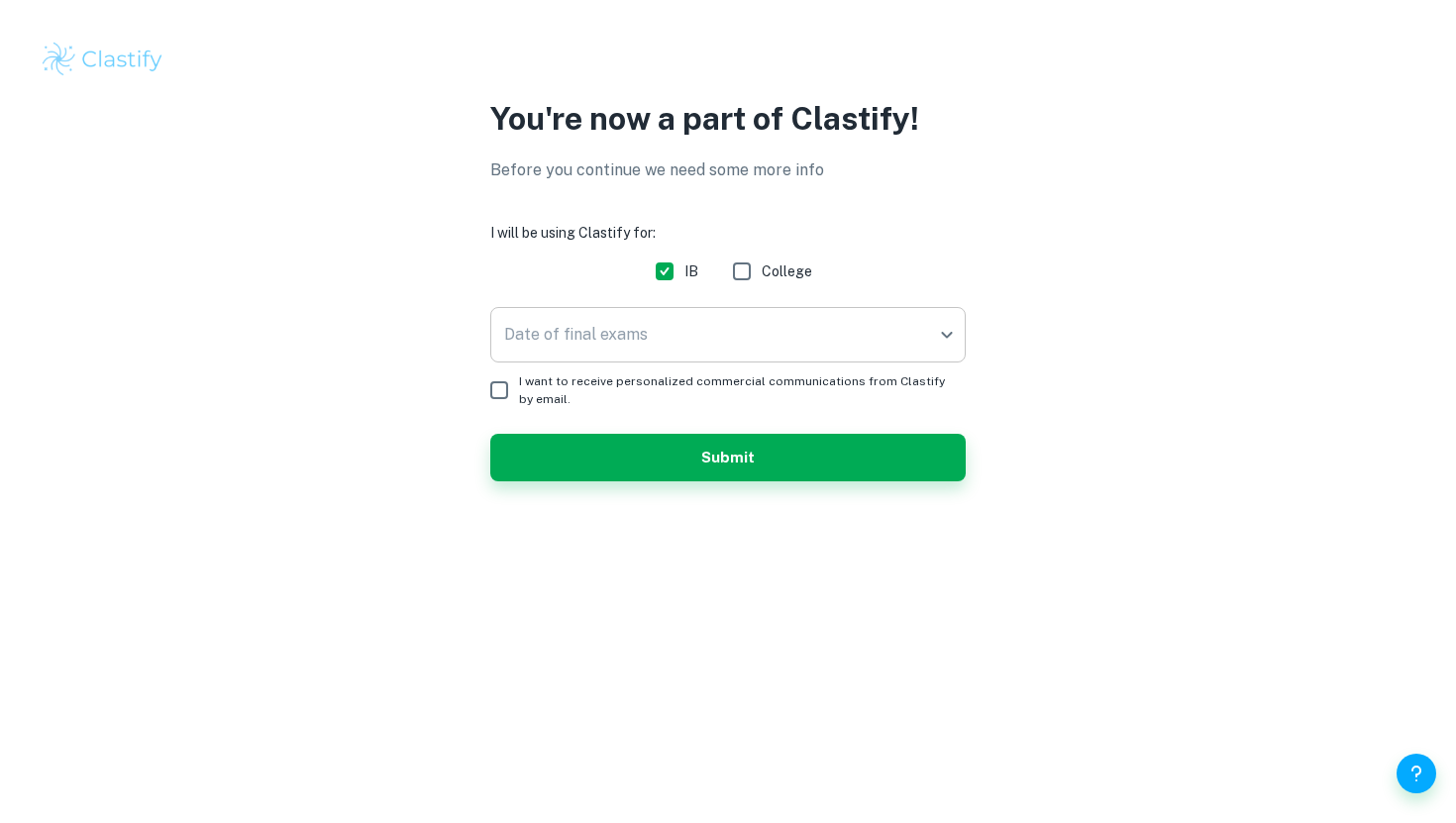 click on "We value your privacy We use cookies to enhance your browsing experience, serve personalised ads or content, and analyse our traffic. By clicking "Accept All", you consent to our use of cookies.   Cookie Policy Customise   Reject All   Accept All   Customise Consent Preferences   We use cookies to help you navigate efficiently and perform certain functions. You will find detailed information about all cookies under each consent category below. The cookies that are categorised as "Necessary" are stored on your browser as they are essential for enabling the basic functionalities of the site. ...  Show more For more information on how Google's third-party cookies operate and handle your data, see:   Google Privacy Policy Necessary Always Active Necessary cookies are required to enable the basic features of this site, such as providing secure log-in or adjusting your consent preferences. These cookies do not store any personally identifiable data. Functional Analytics Performance Advertisement Uncategorised" at bounding box center (728, 411) 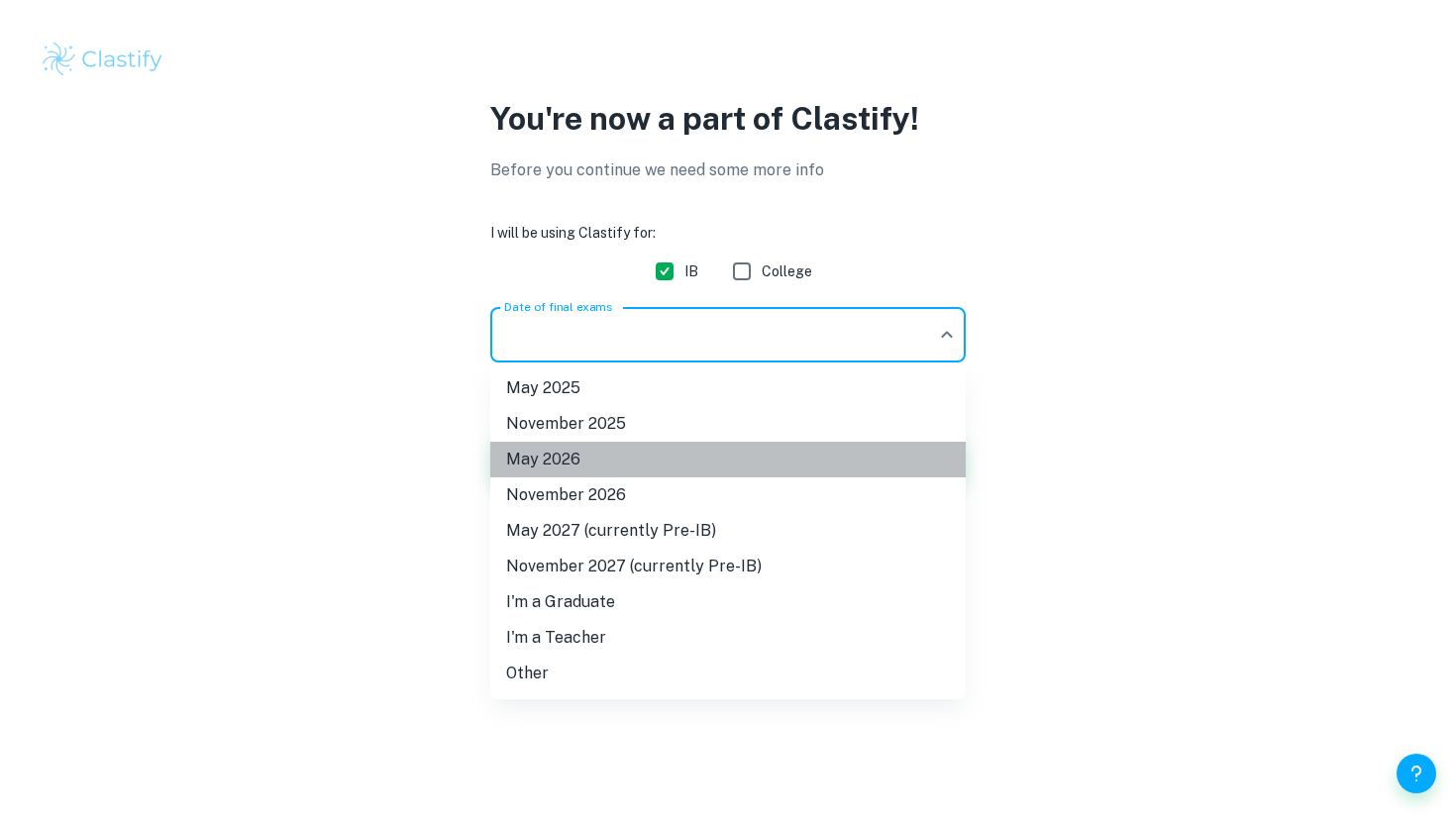 click on "May 2026" at bounding box center [728, 460] 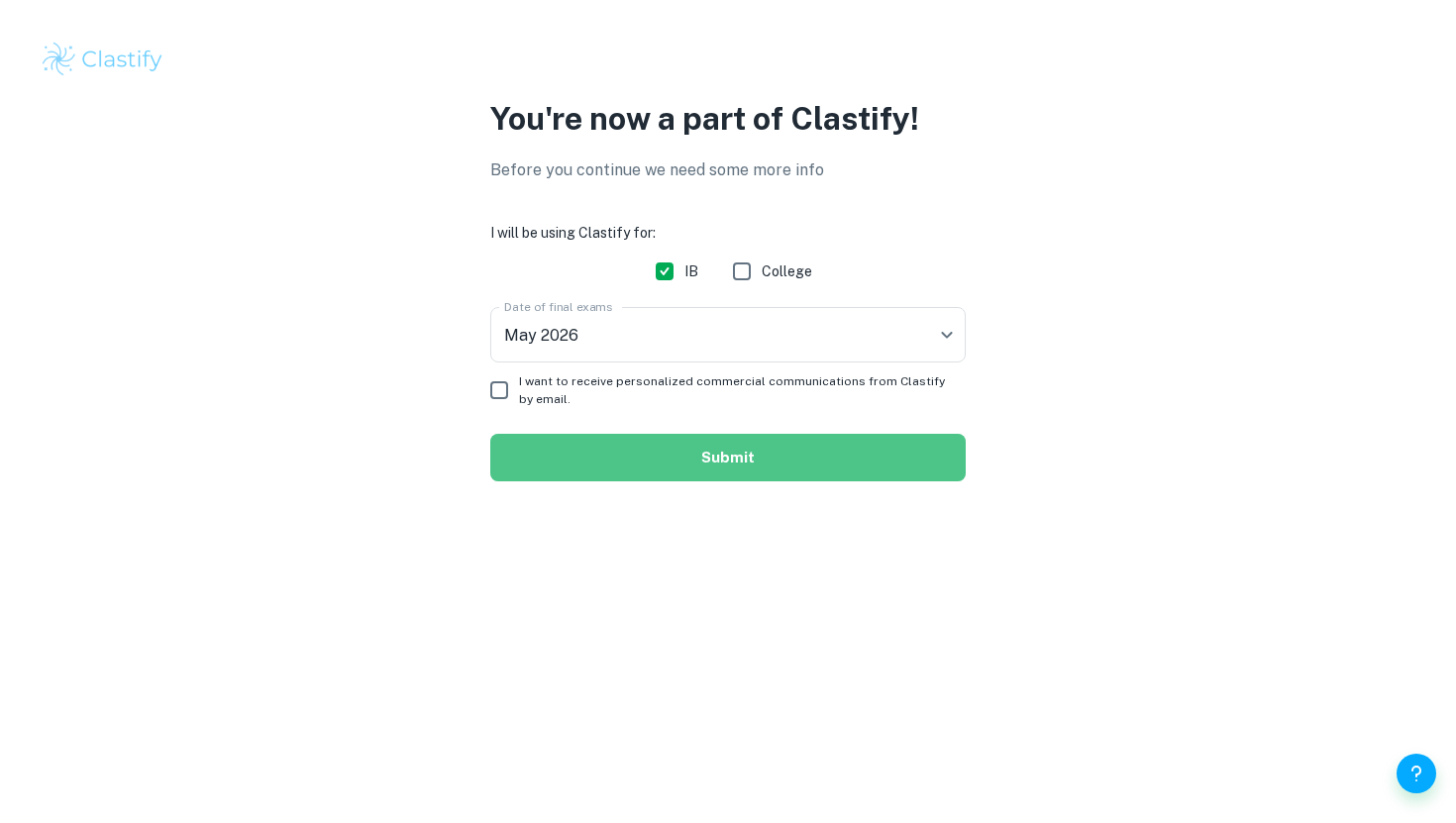 click on "Submit" at bounding box center [728, 458] 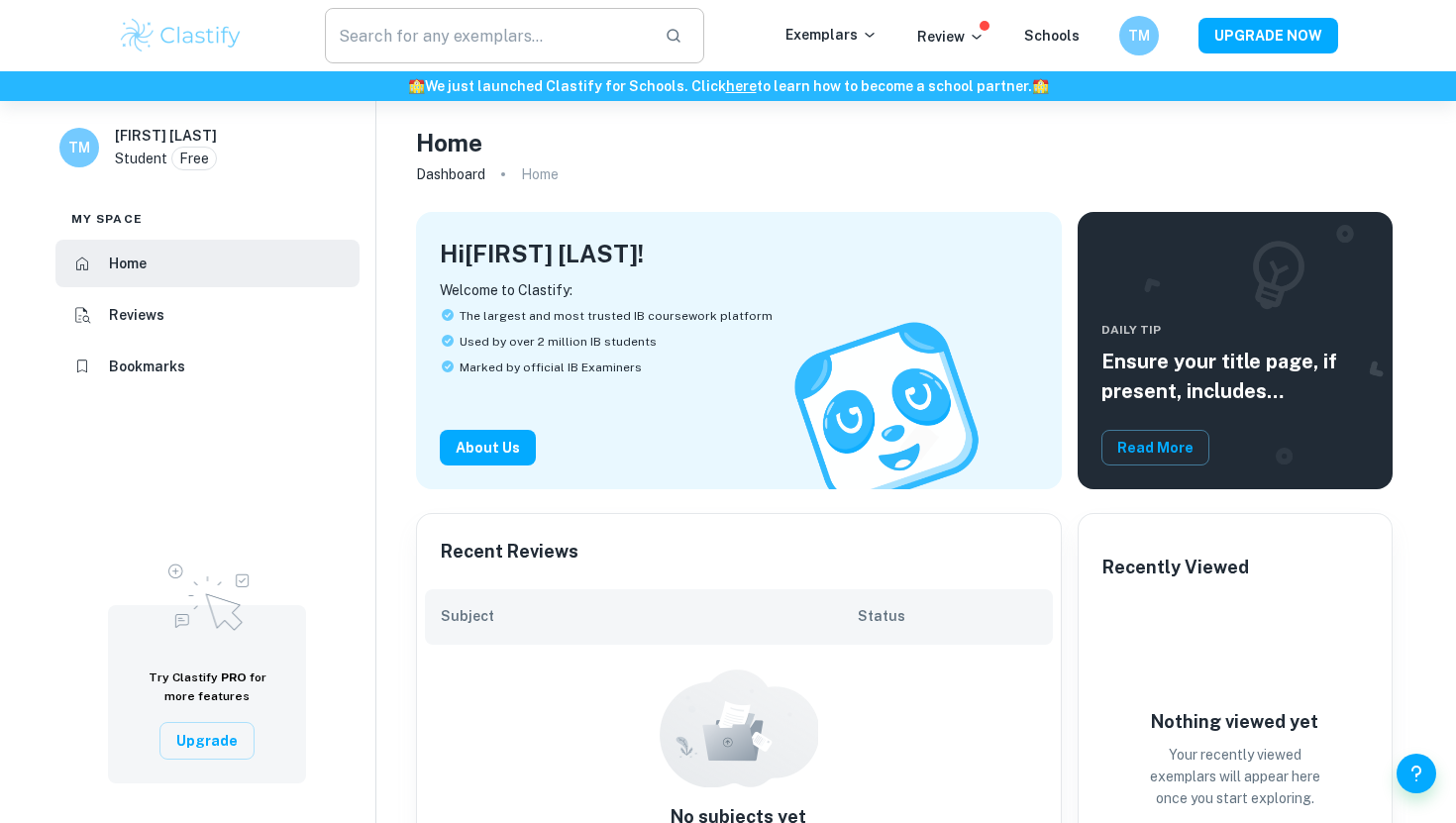 click at bounding box center [486, 36] 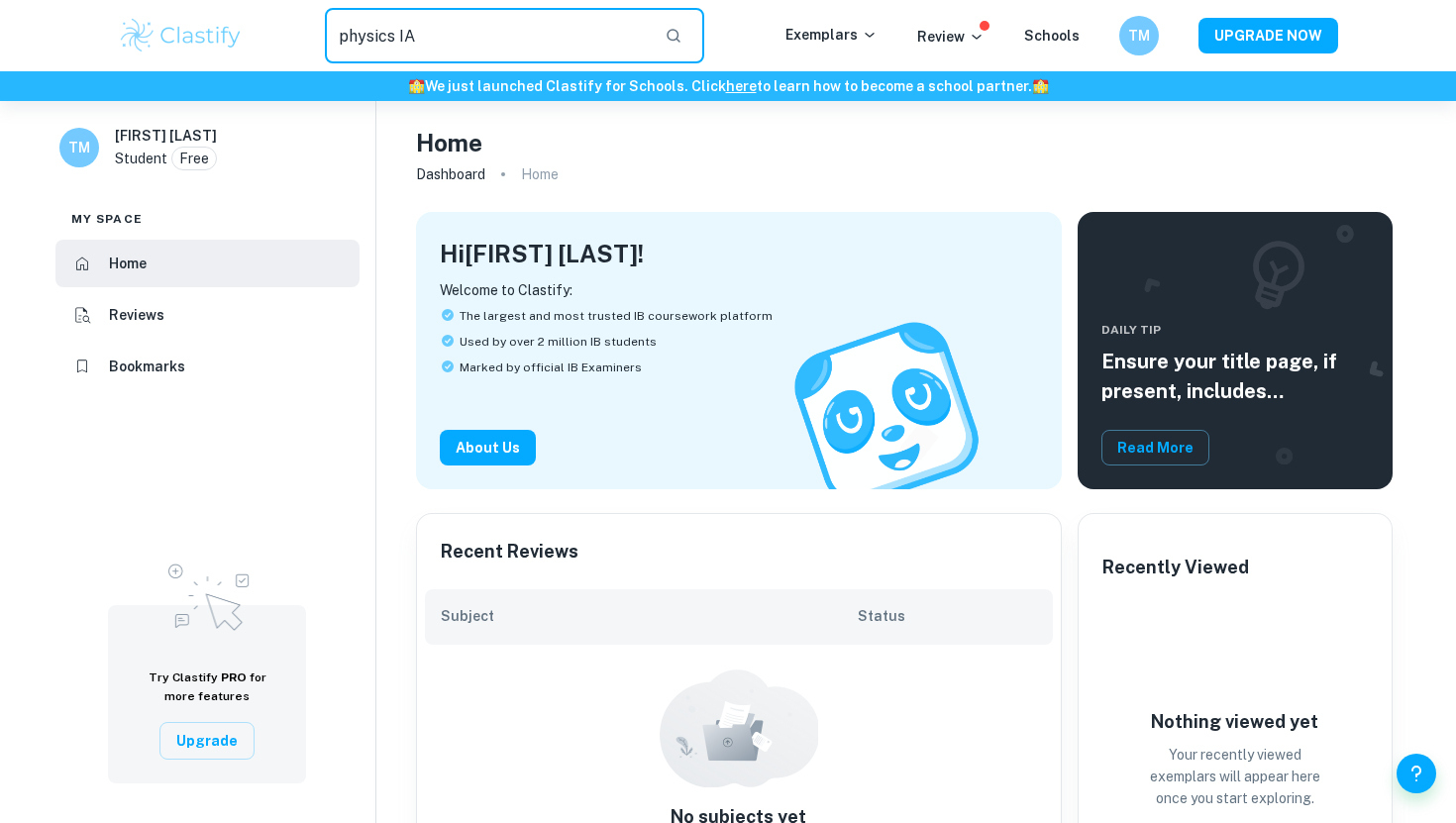 type on "physics IA" 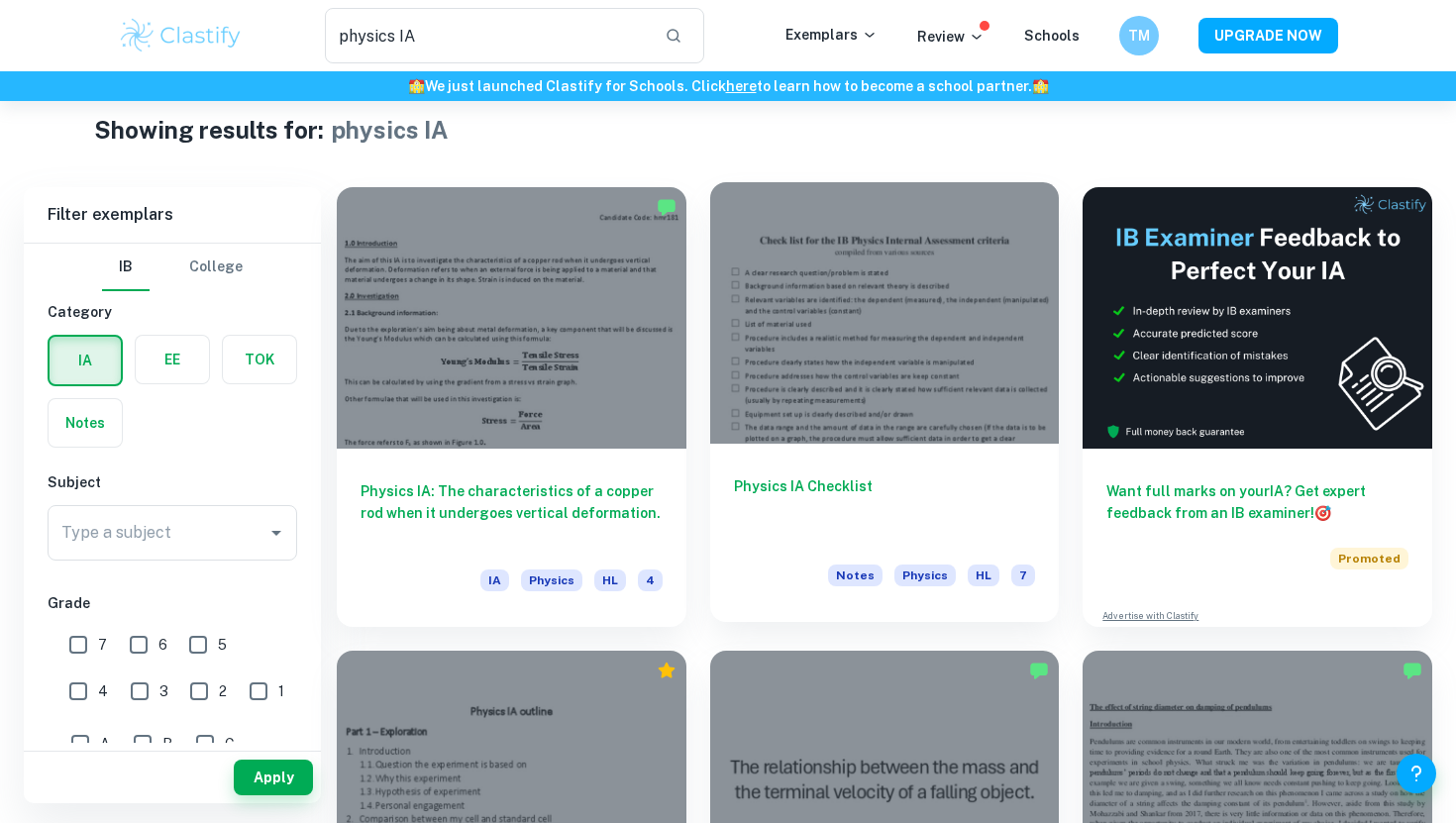 scroll, scrollTop: 27, scrollLeft: 0, axis: vertical 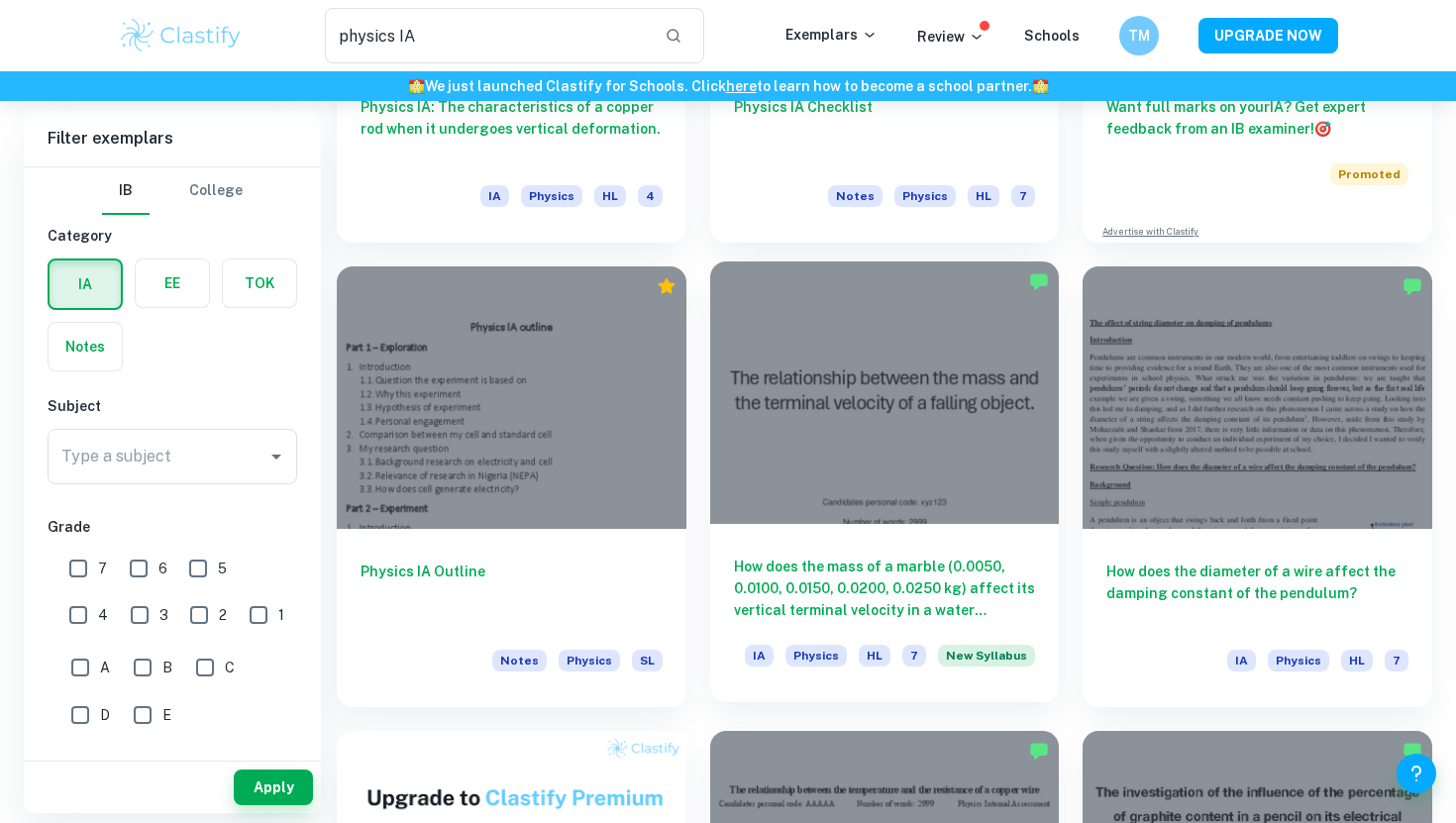 click on "How does the mass of a marble (0.0050, 0.0100, 0.0150, 0.0200, 0.0250 kg) affect its vertical terminal velocity in a water container when dropped from a constant height measured using video analysis software?" at bounding box center [884, 588] 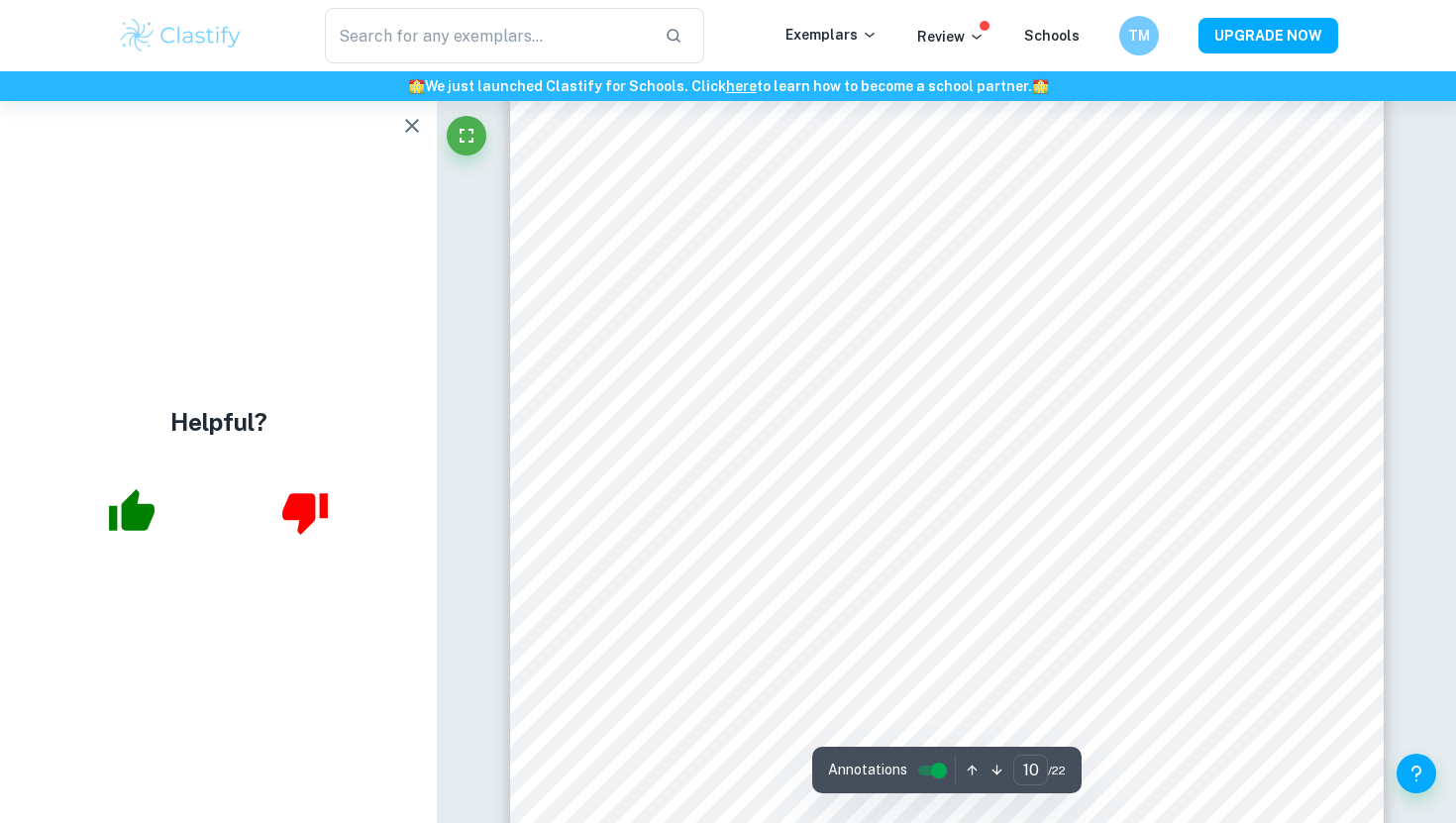 scroll, scrollTop: 11757, scrollLeft: 0, axis: vertical 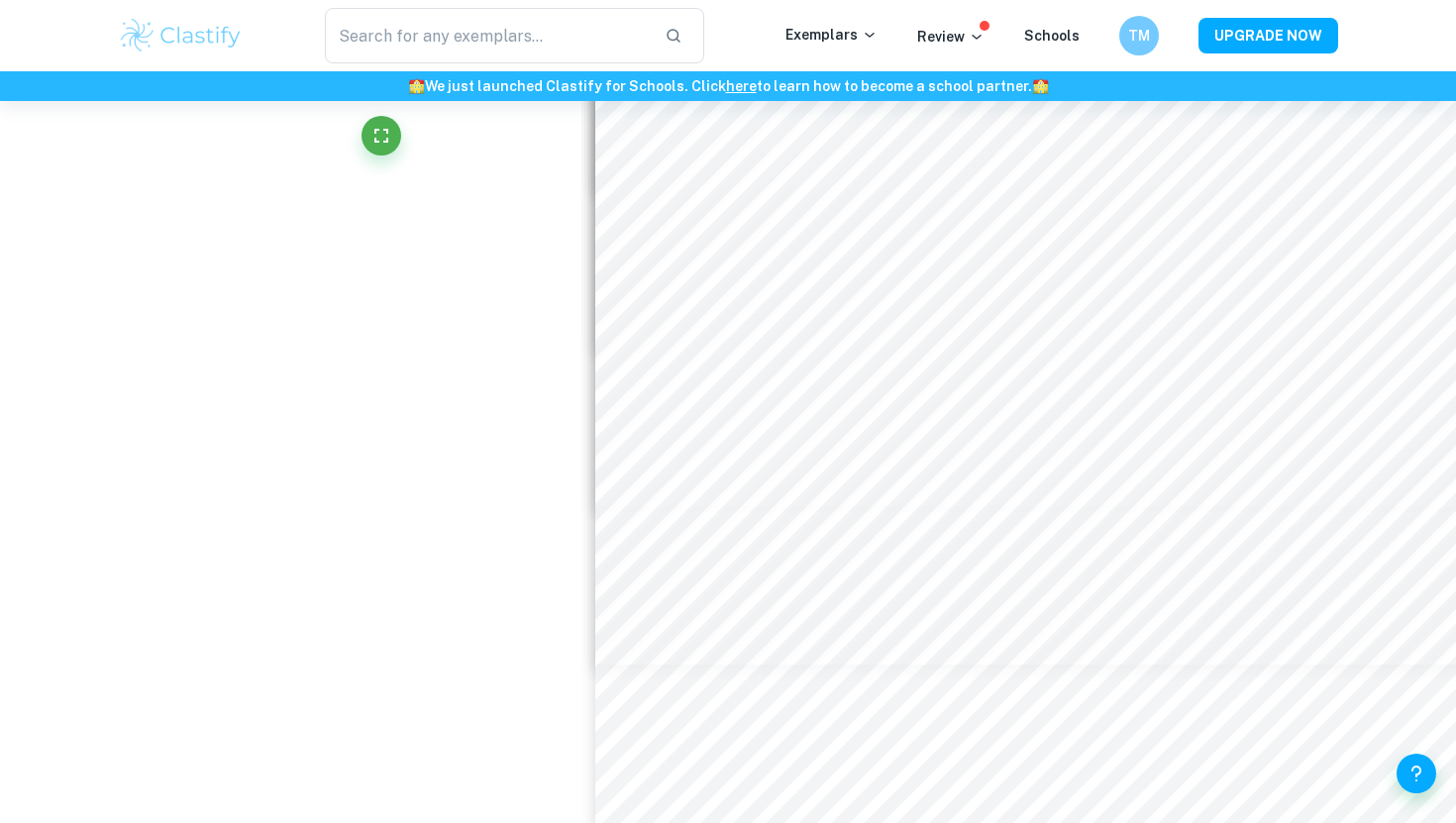 type on "19" 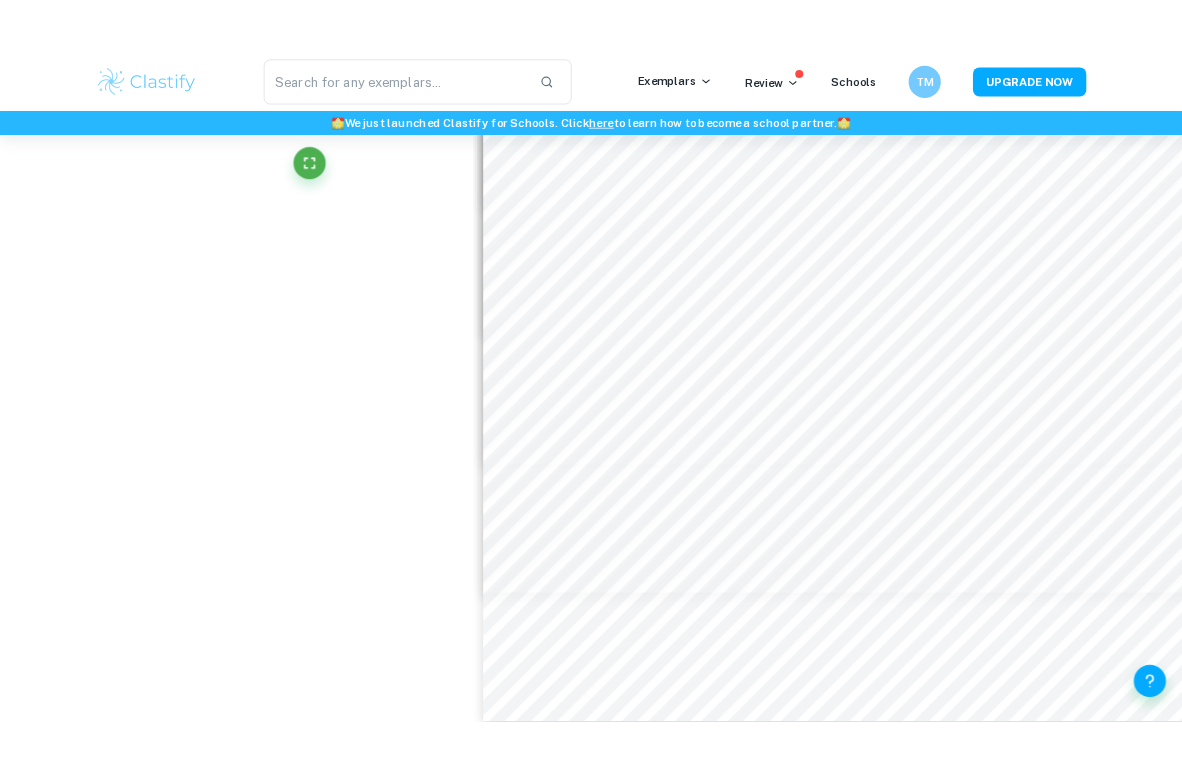 scroll, scrollTop: 18865, scrollLeft: 0, axis: vertical 